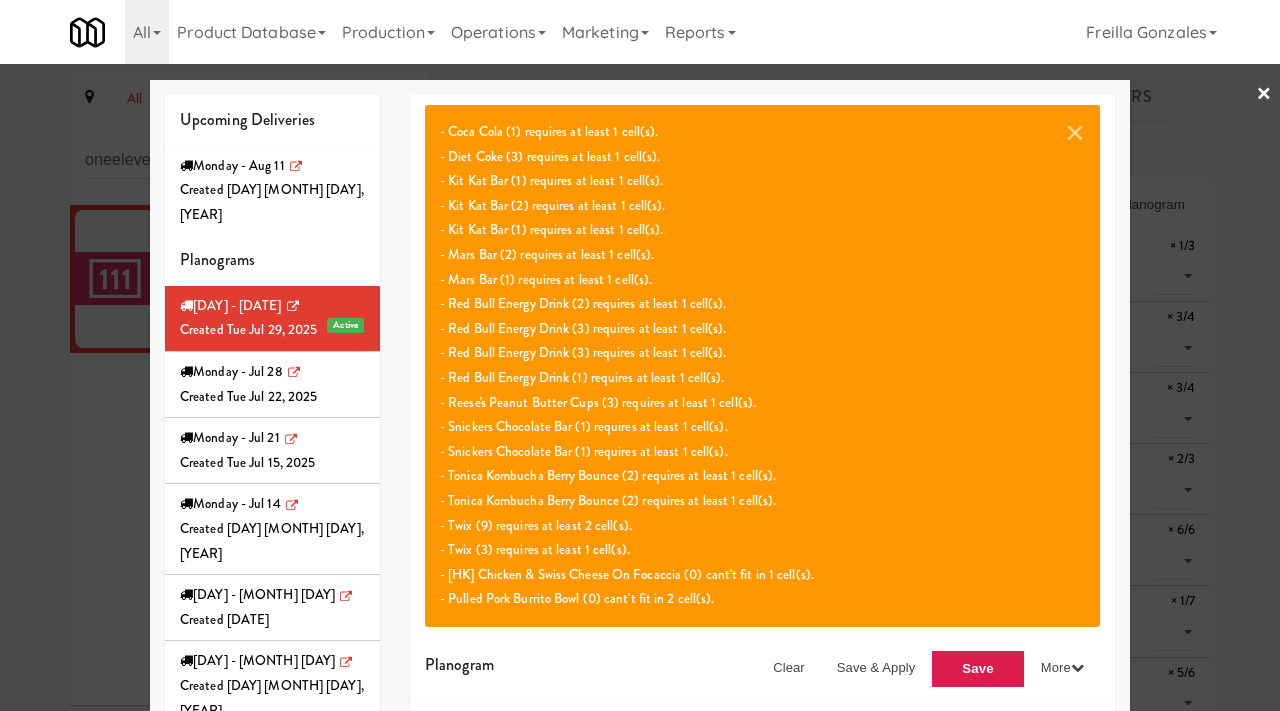 scroll, scrollTop: 11, scrollLeft: 0, axis: vertical 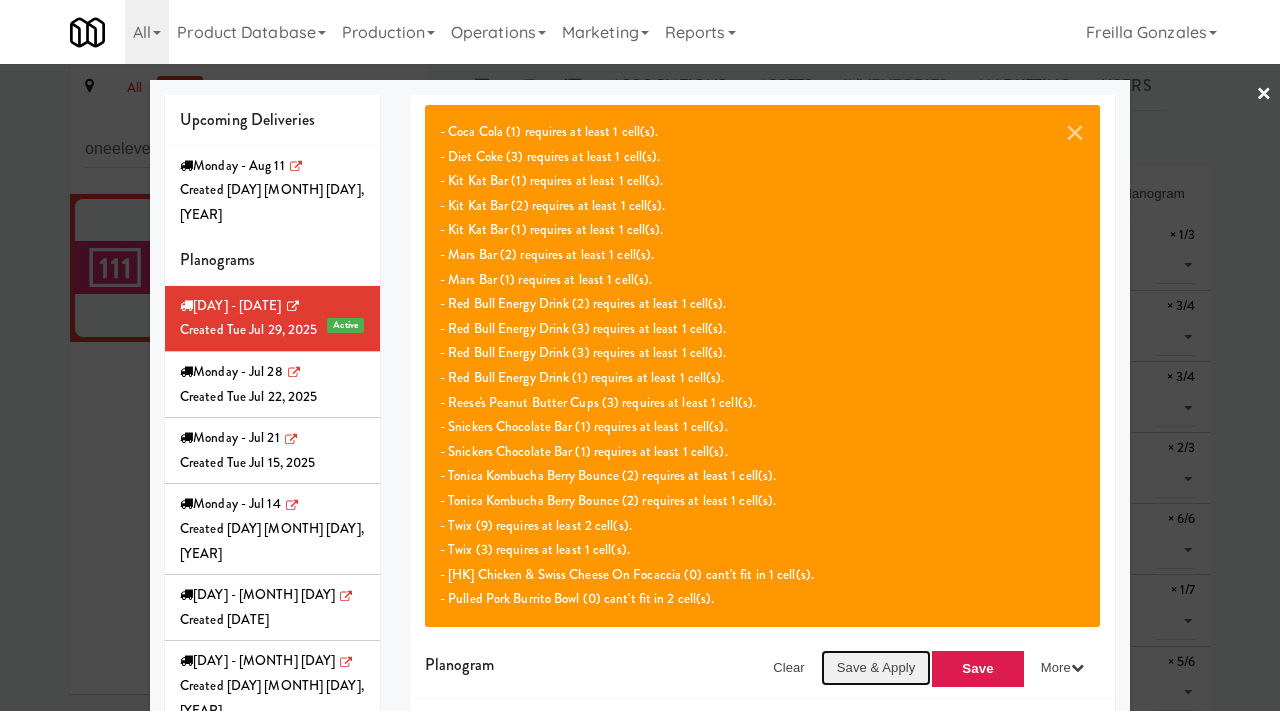 click on "Save & Apply" at bounding box center (876, 668) 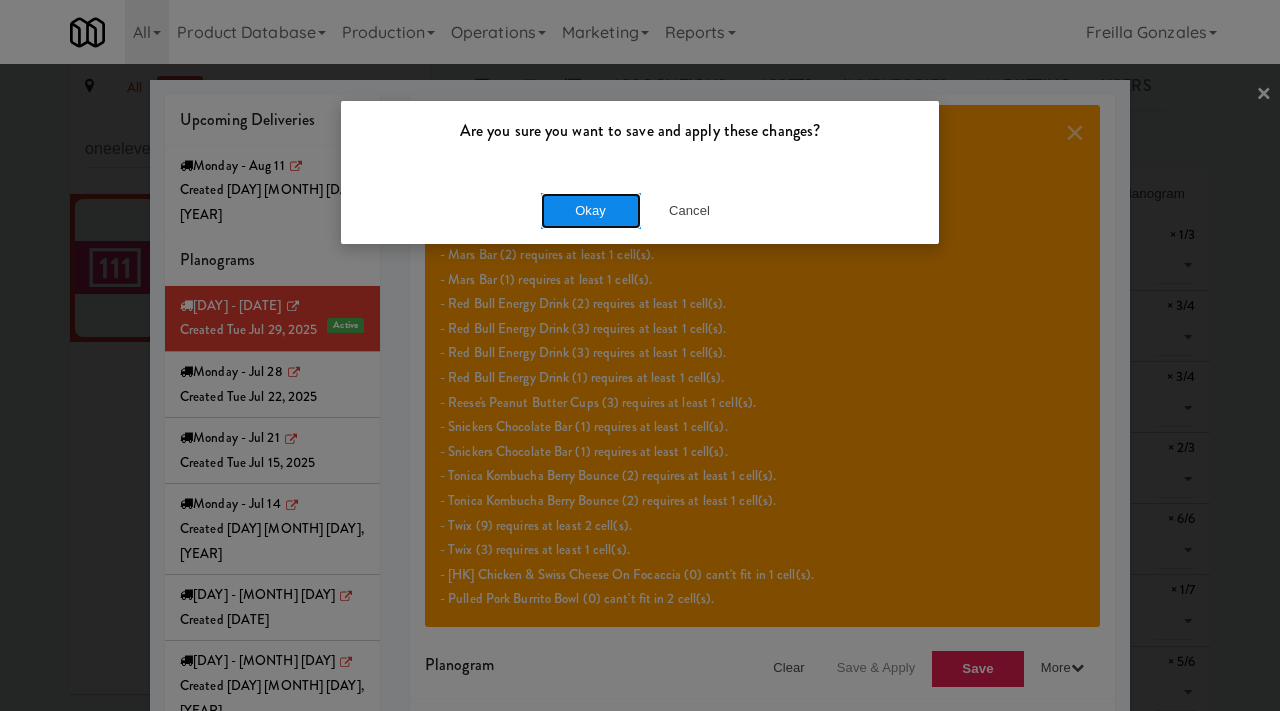 click on "Okay" at bounding box center (591, 211) 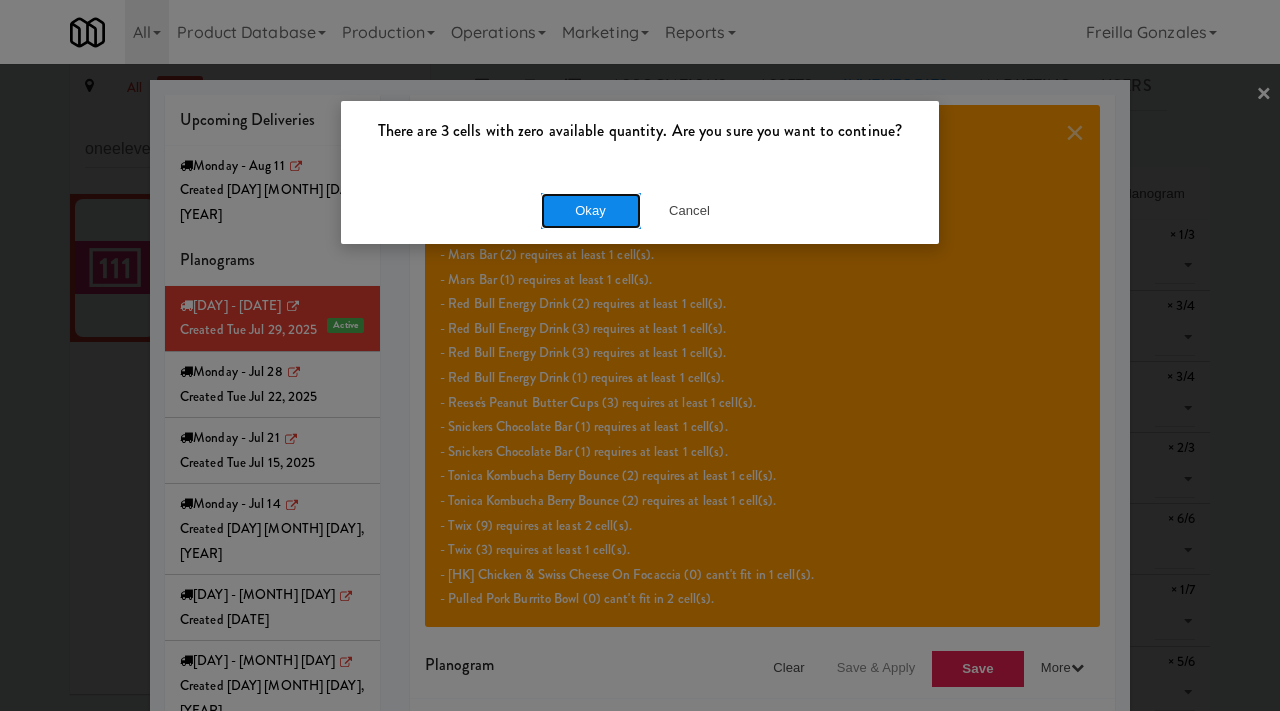 click on "Okay" at bounding box center (591, 211) 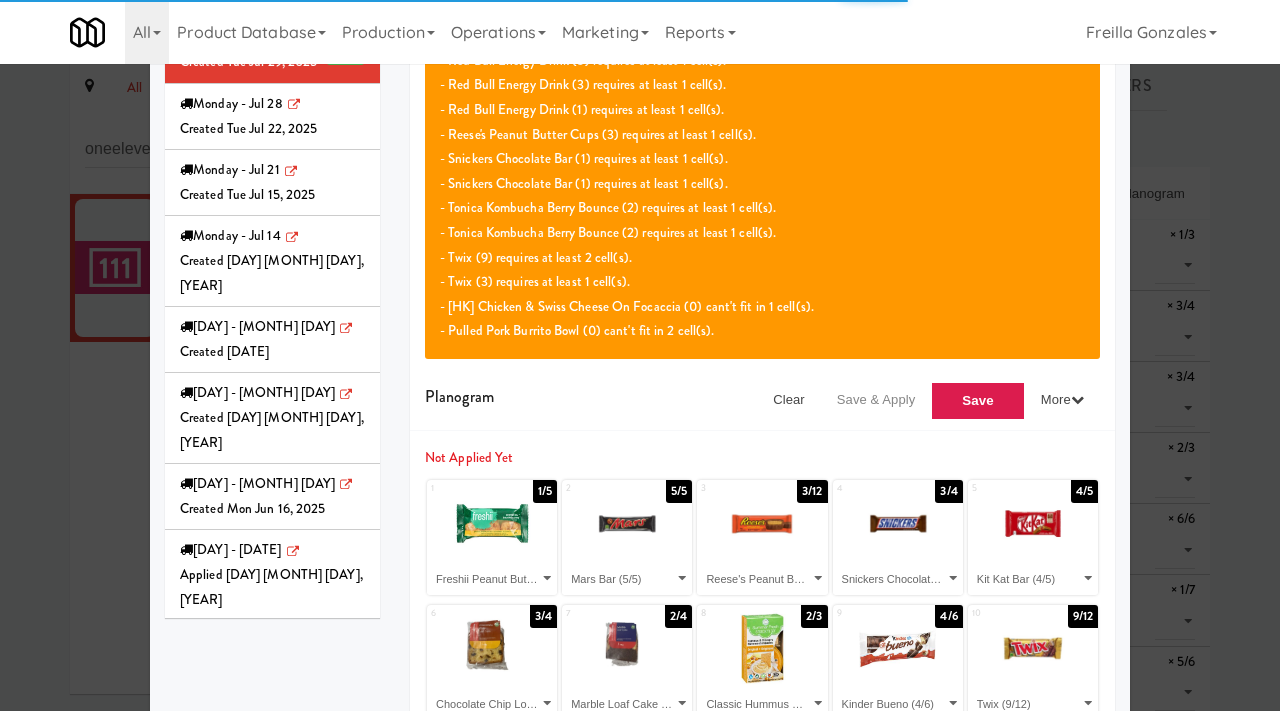 scroll, scrollTop: 353, scrollLeft: 0, axis: vertical 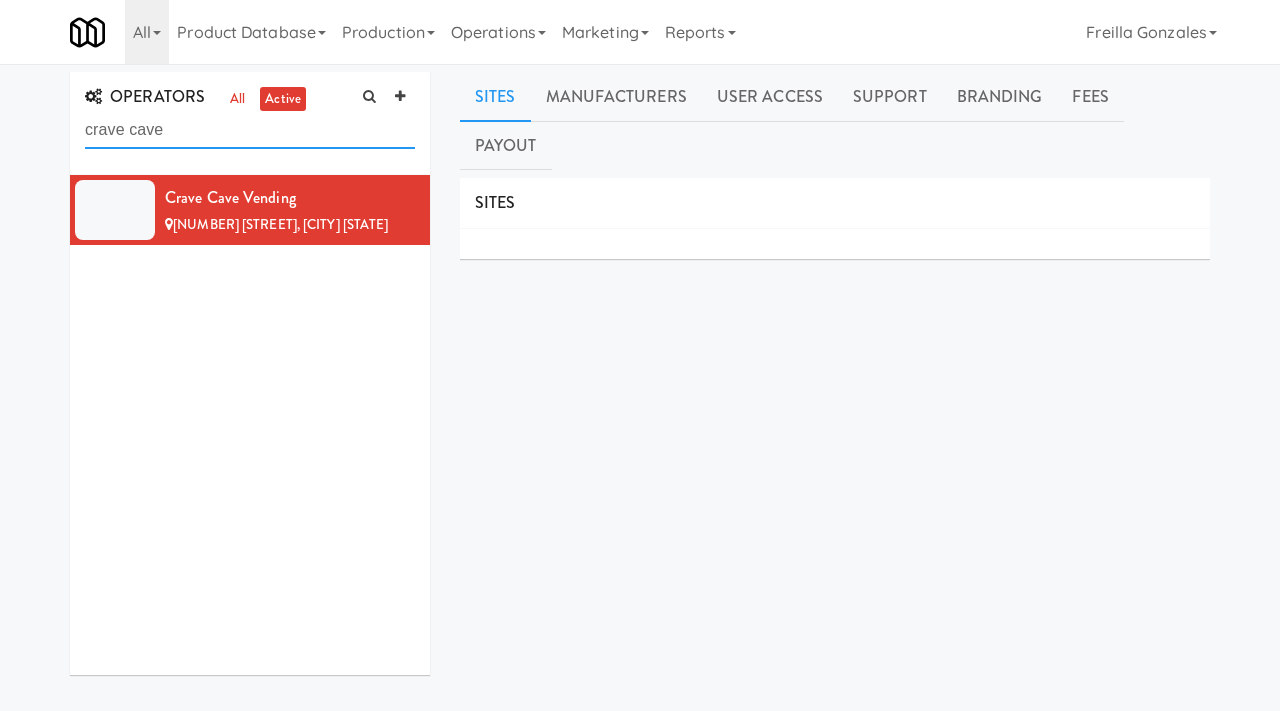 drag, startPoint x: 0, startPoint y: 0, endPoint x: 29, endPoint y: 132, distance: 135.14807 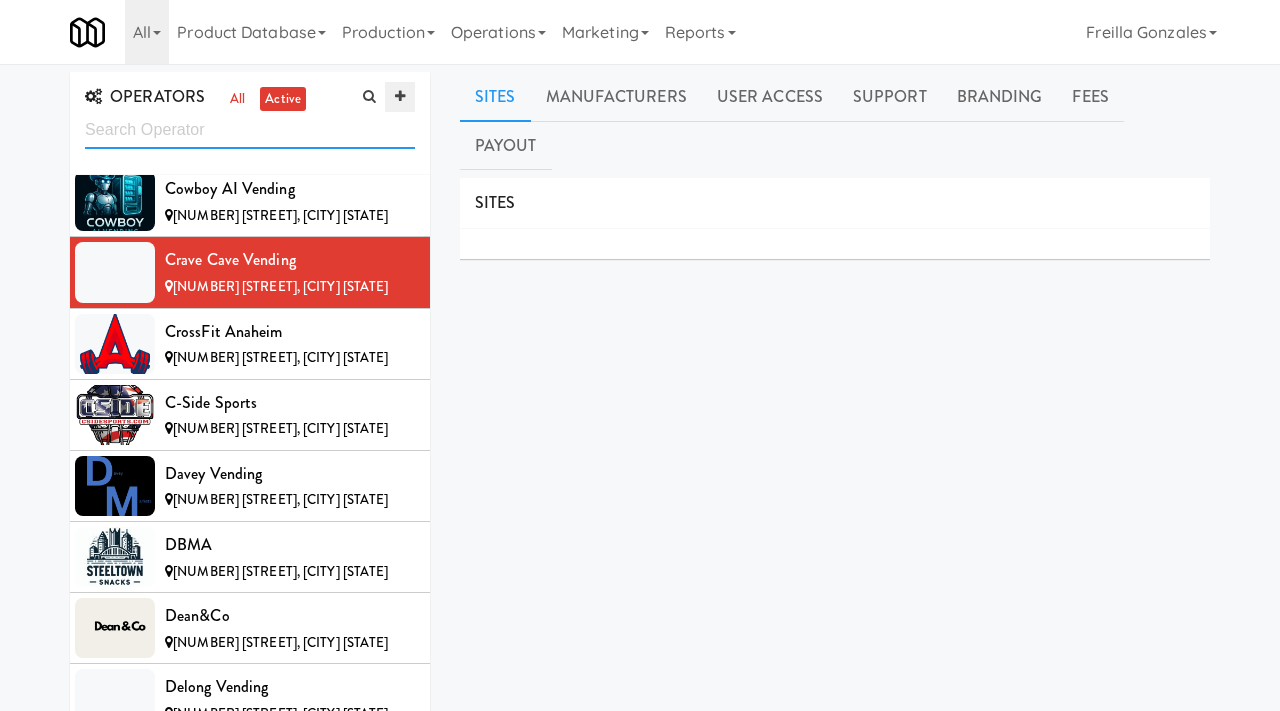 scroll, scrollTop: 3148, scrollLeft: 0, axis: vertical 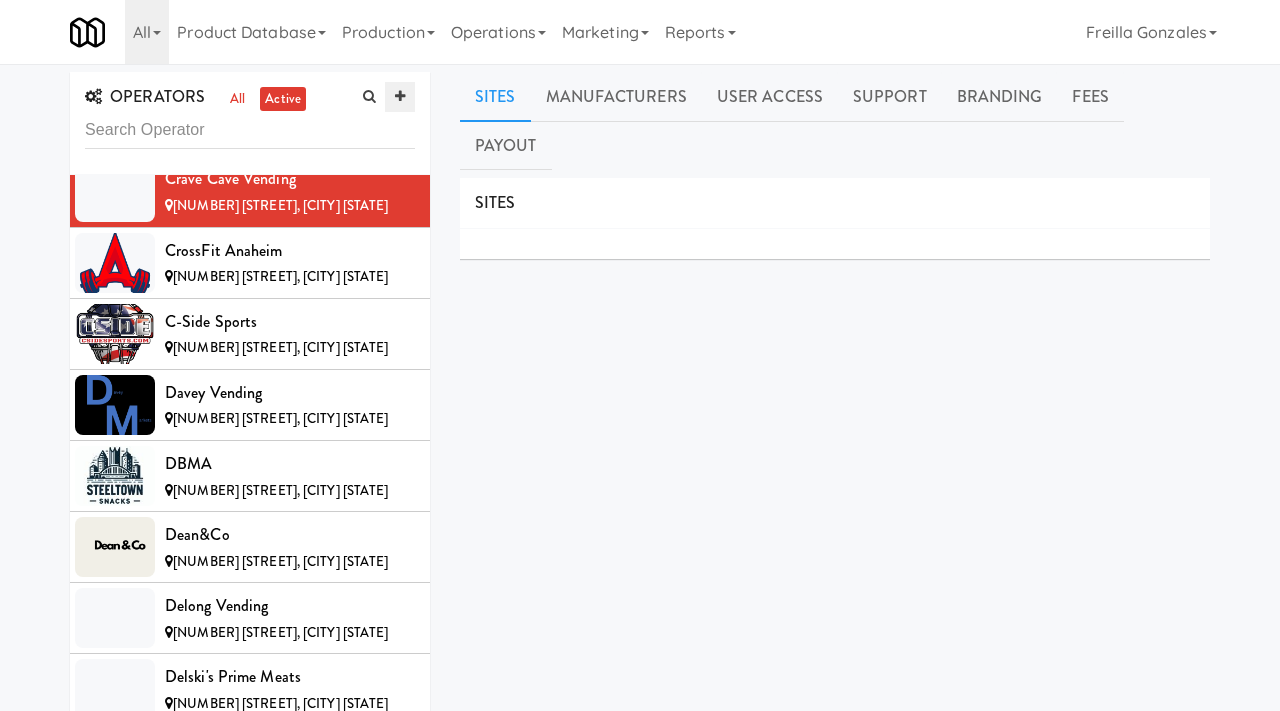 click at bounding box center [400, 97] 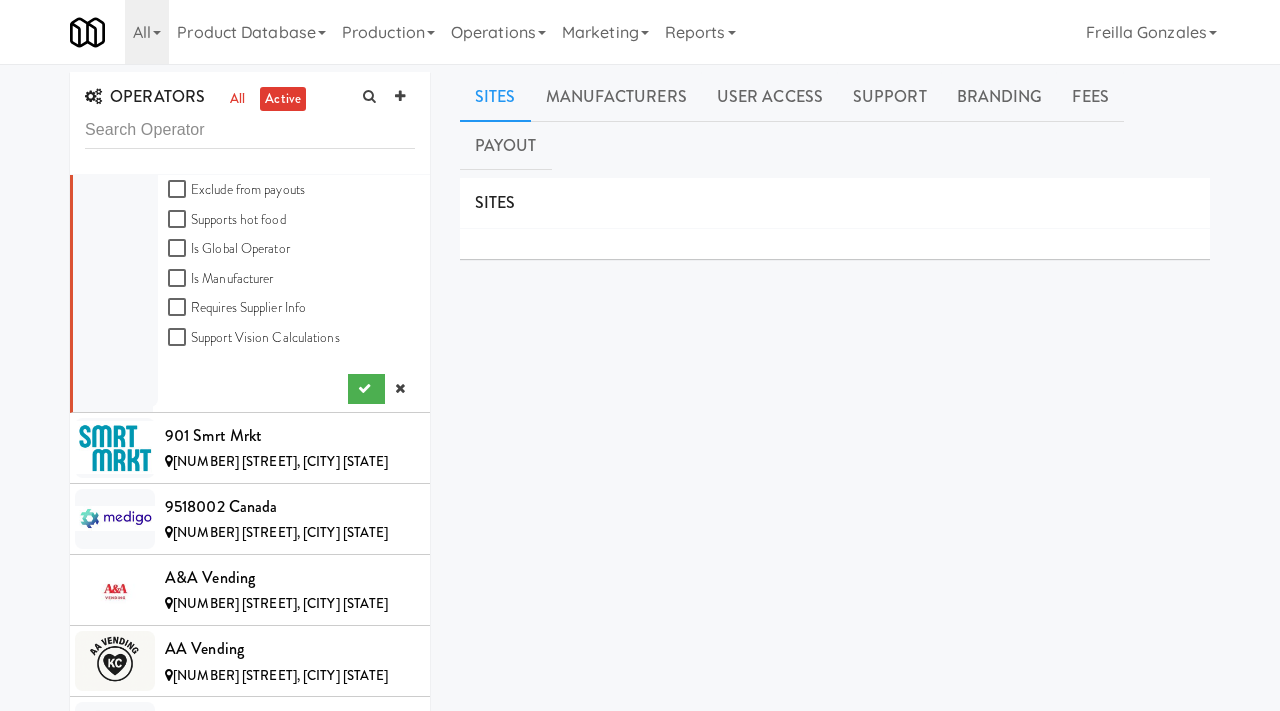 scroll, scrollTop: 0, scrollLeft: 0, axis: both 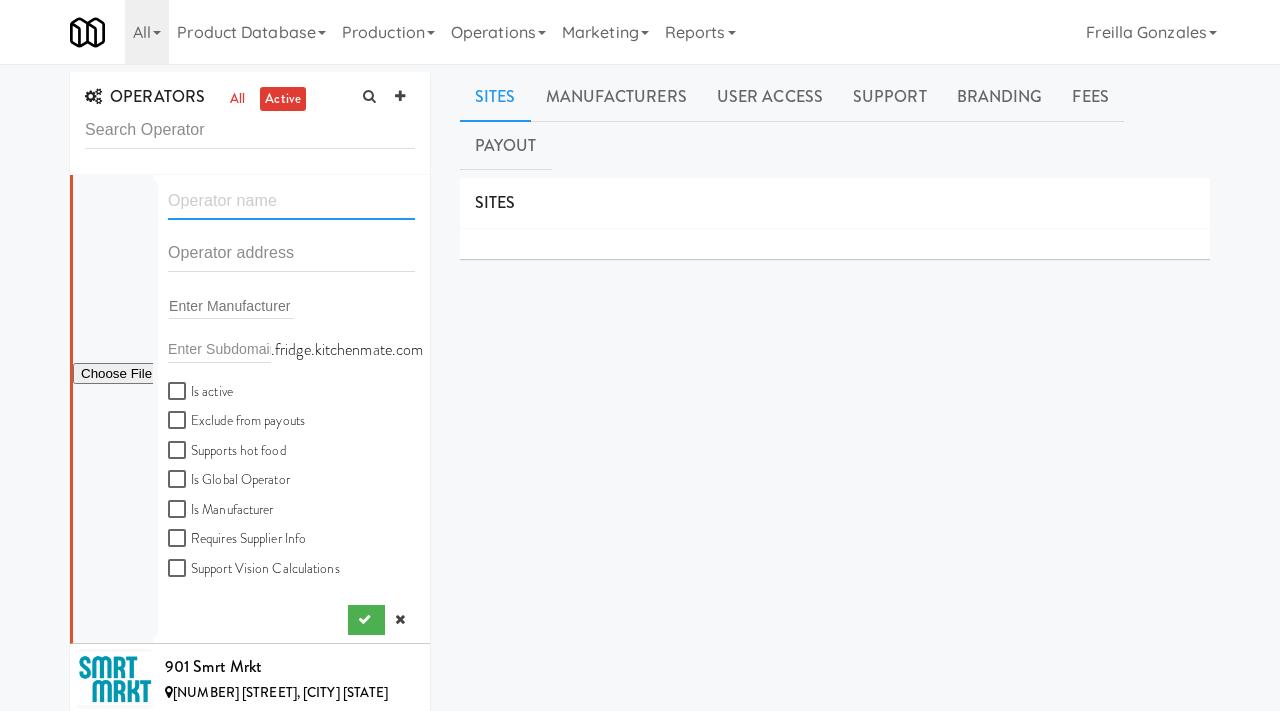 click at bounding box center (291, 201) 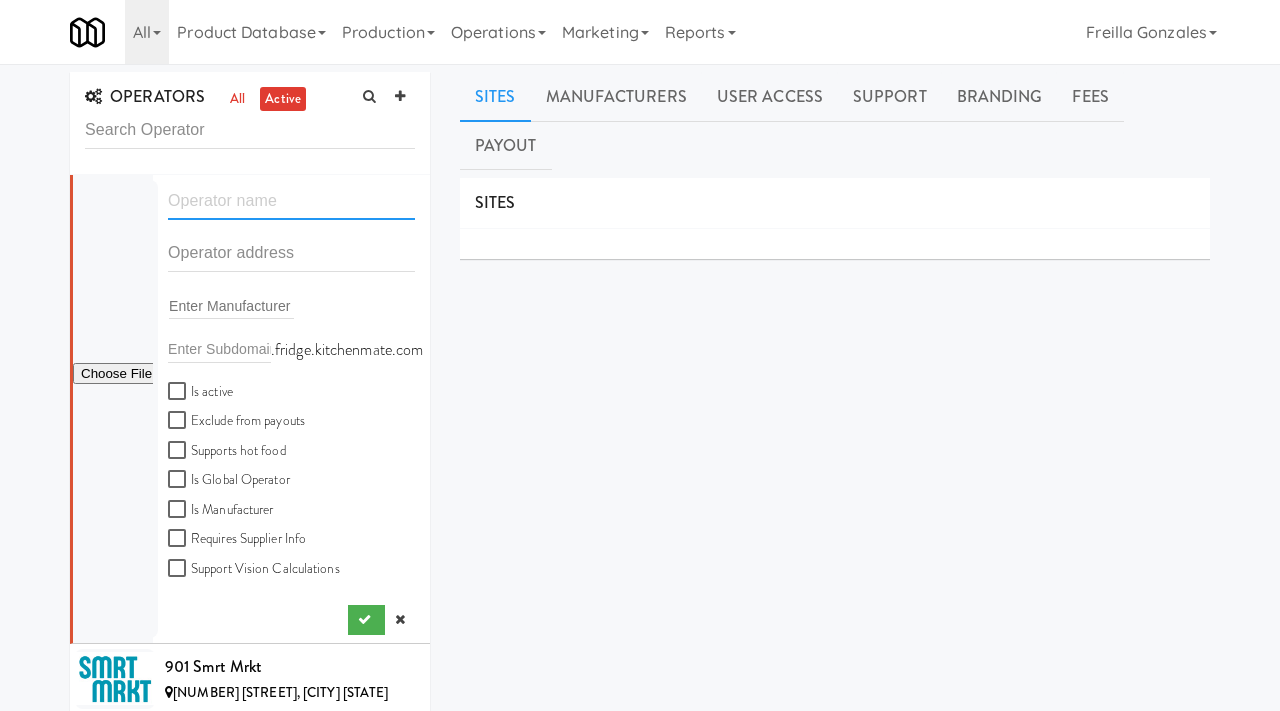 paste on "Mountain Amenities" 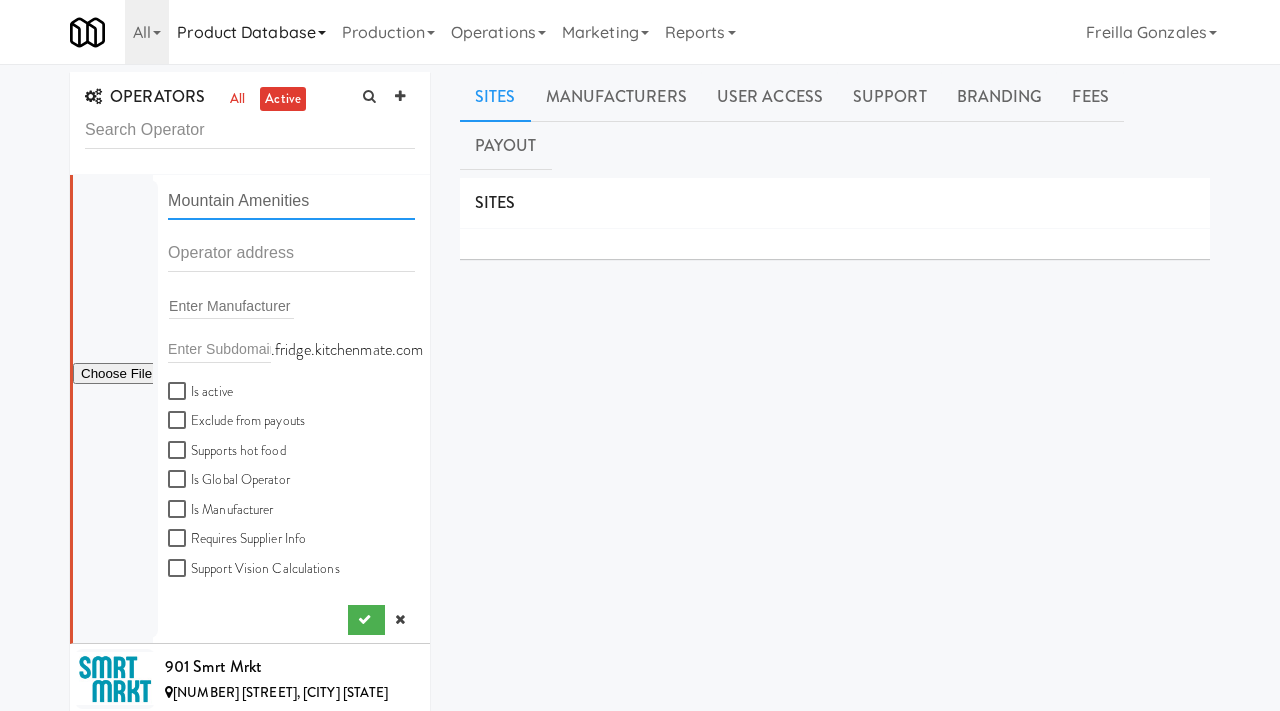 type on "Mountain Amenities" 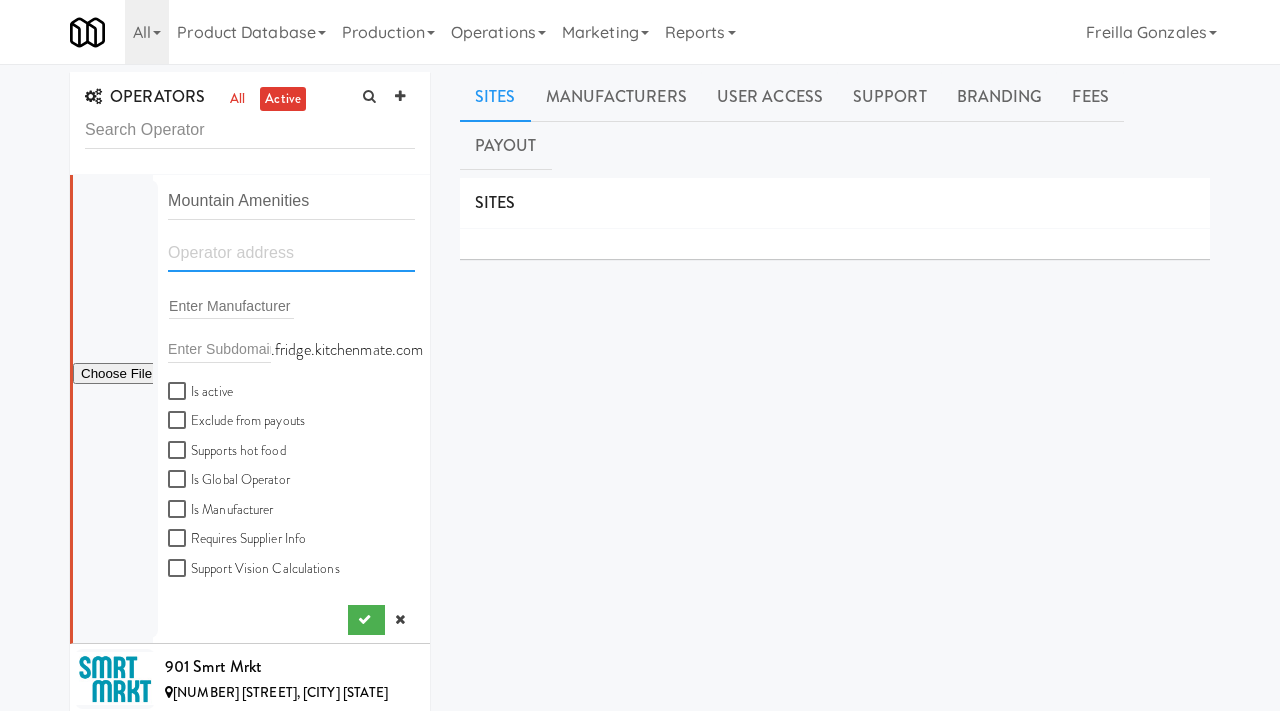 click at bounding box center (291, 253) 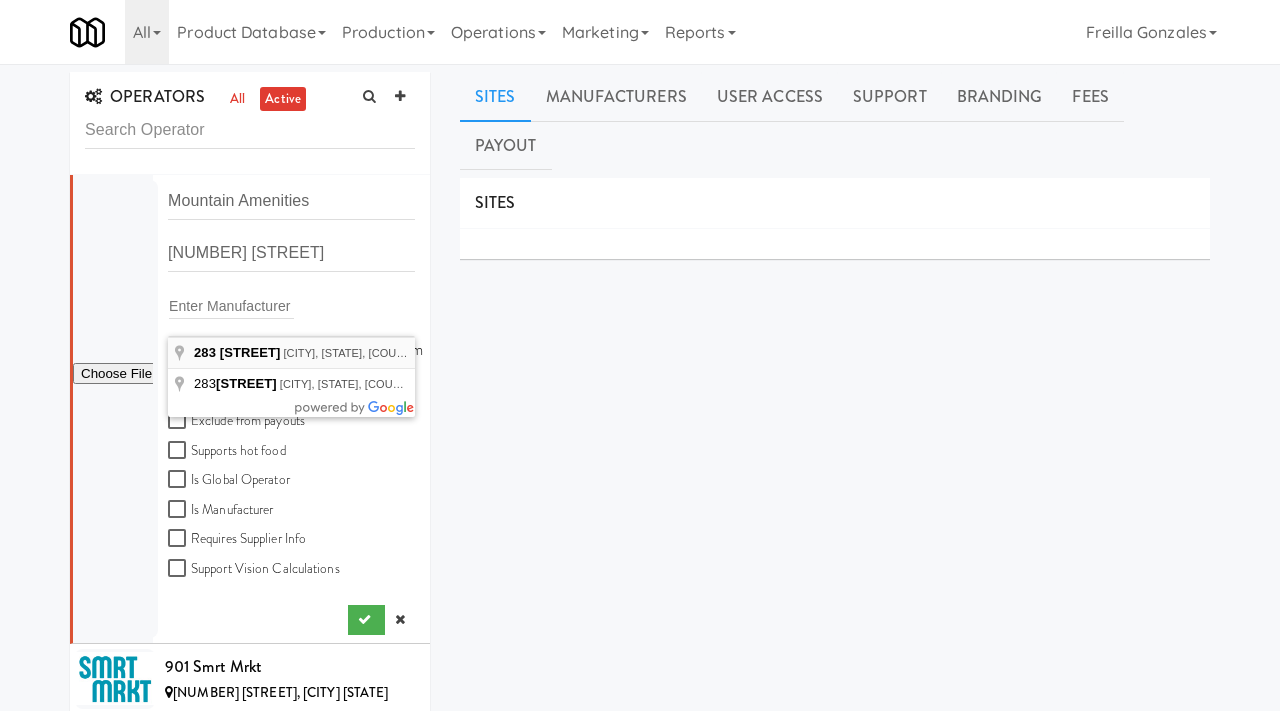 type on "283 Muskrat Creek Road, Hayesville, NC, USA" 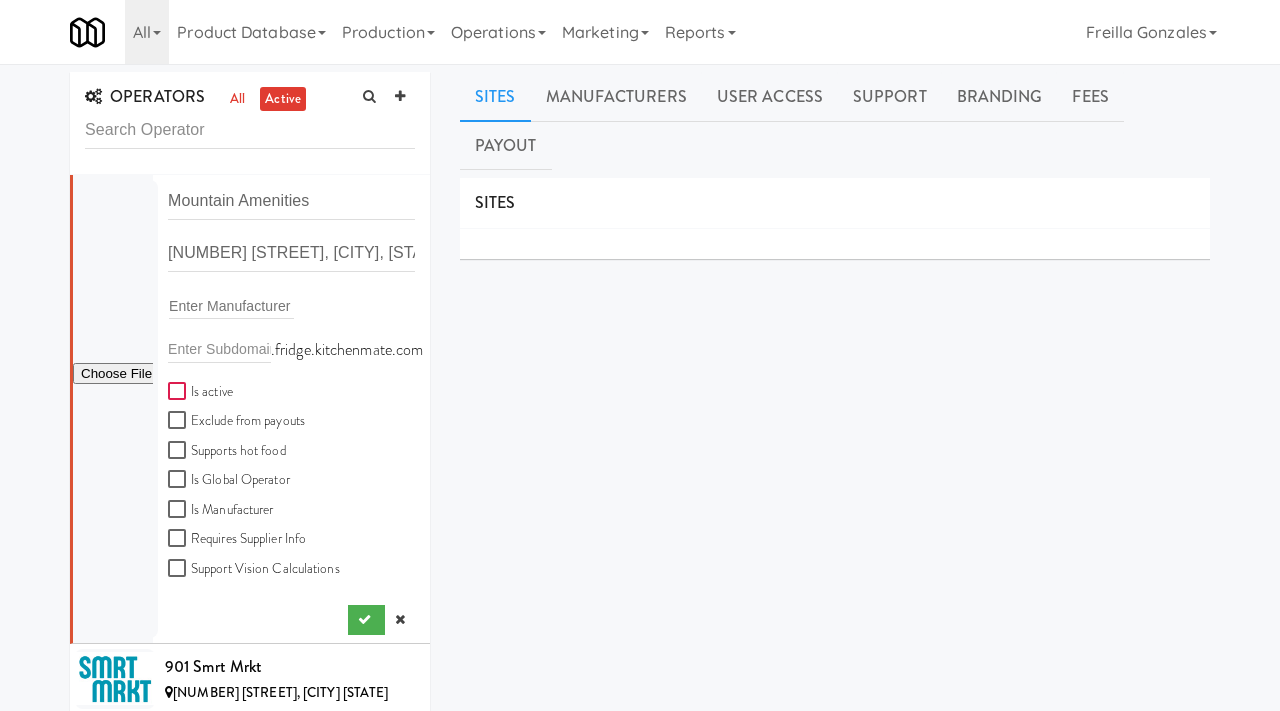 click on "Is active" at bounding box center [179, 392] 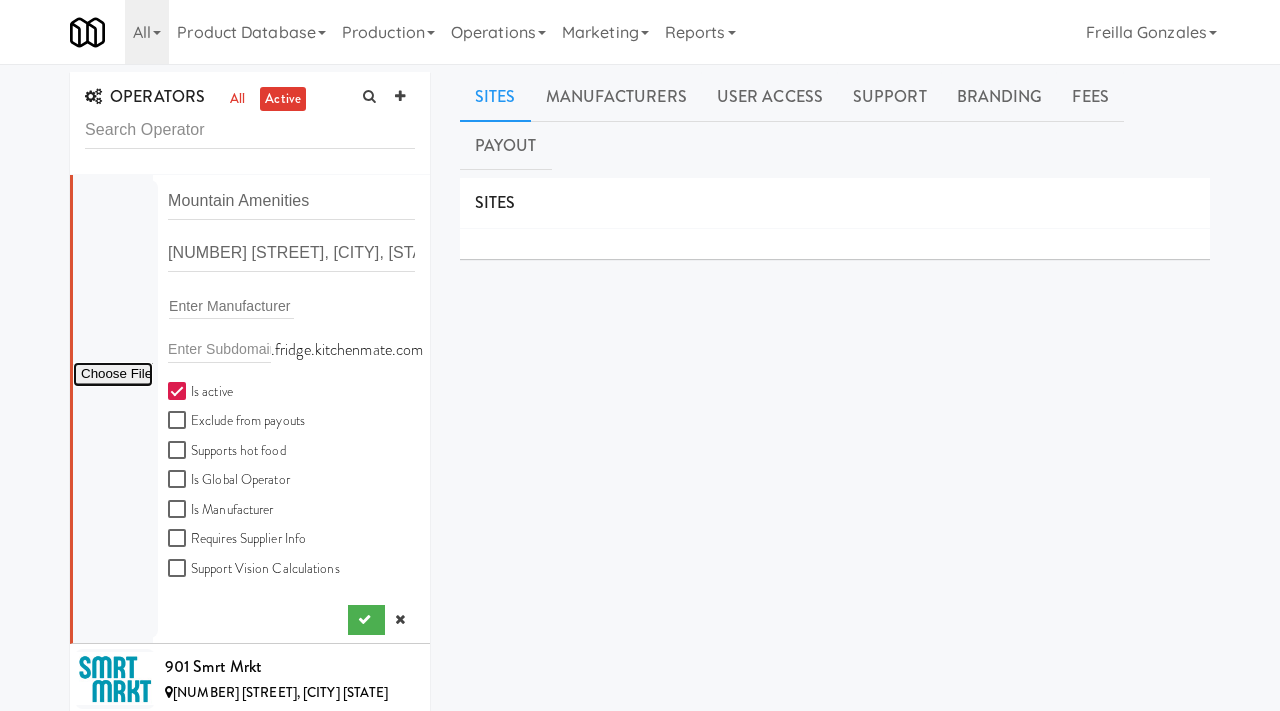click at bounding box center [113, 374] 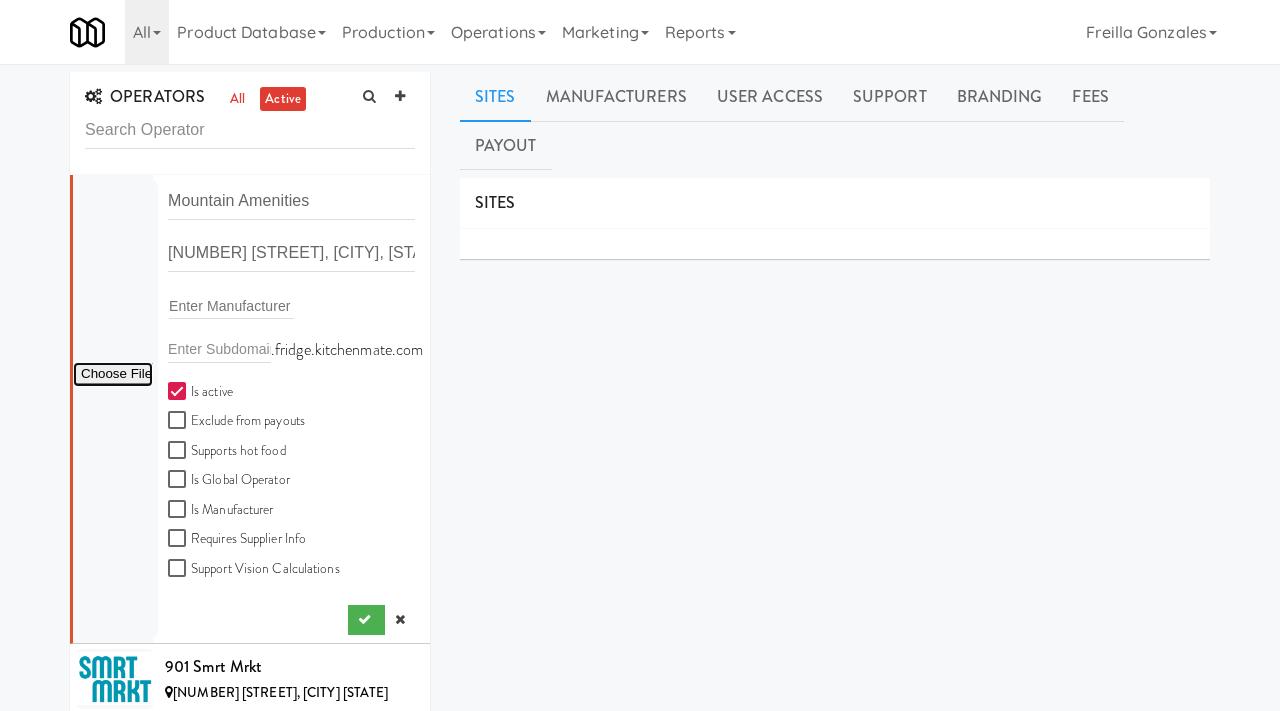 type on "C:\fakepath\5d656c42-2d21-4de5-96c0-0fb7ba48d322-0-2logo___dark_icon__270_x_270_-MagicEraser_250801_222448.png" 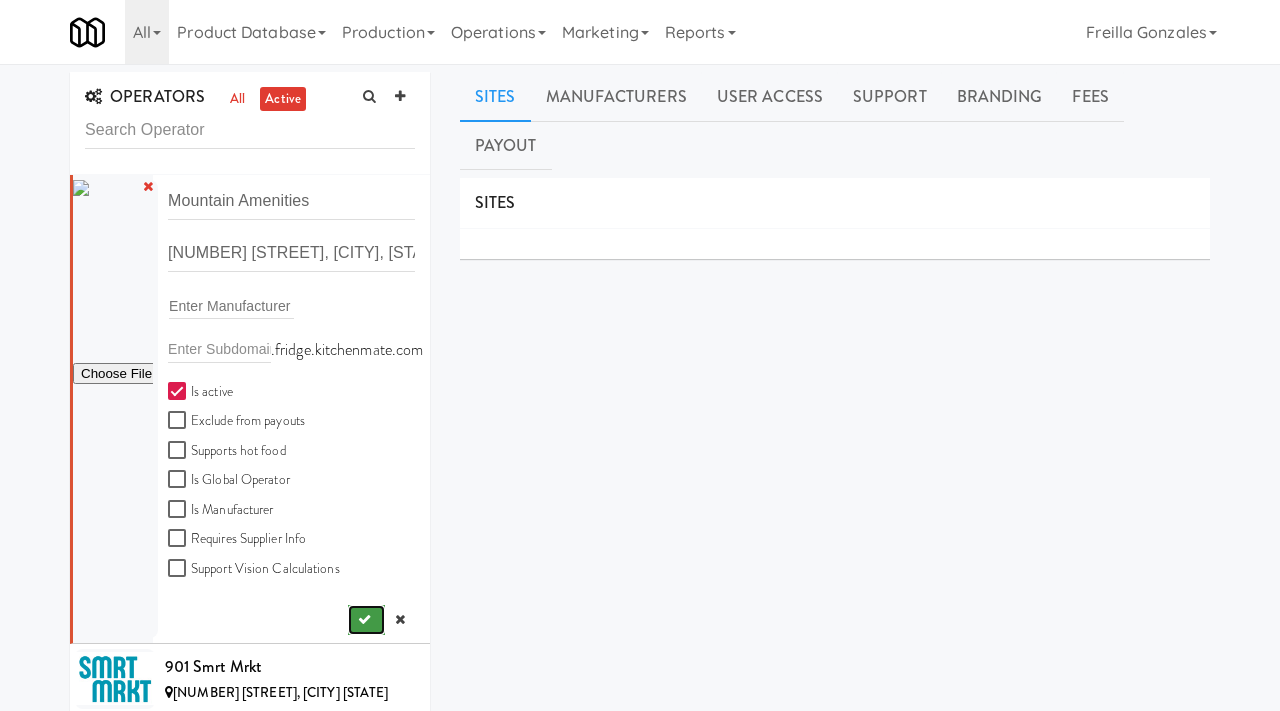 click at bounding box center (364, 619) 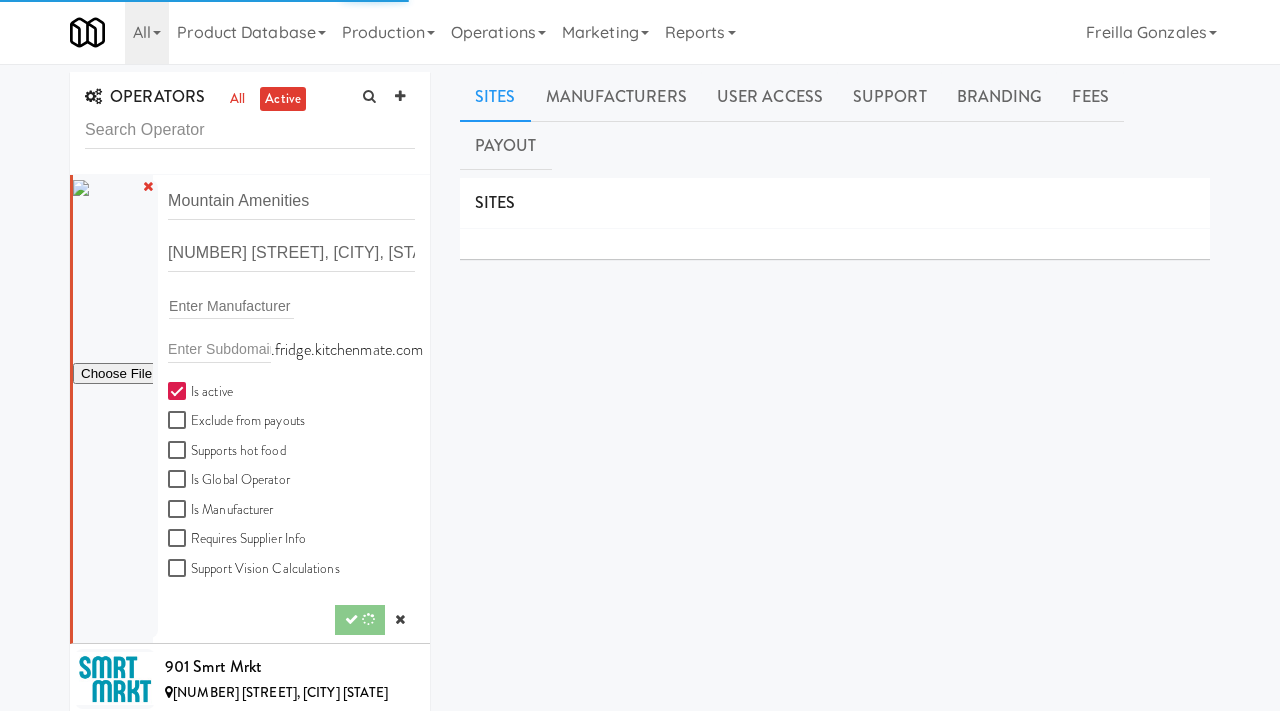 type 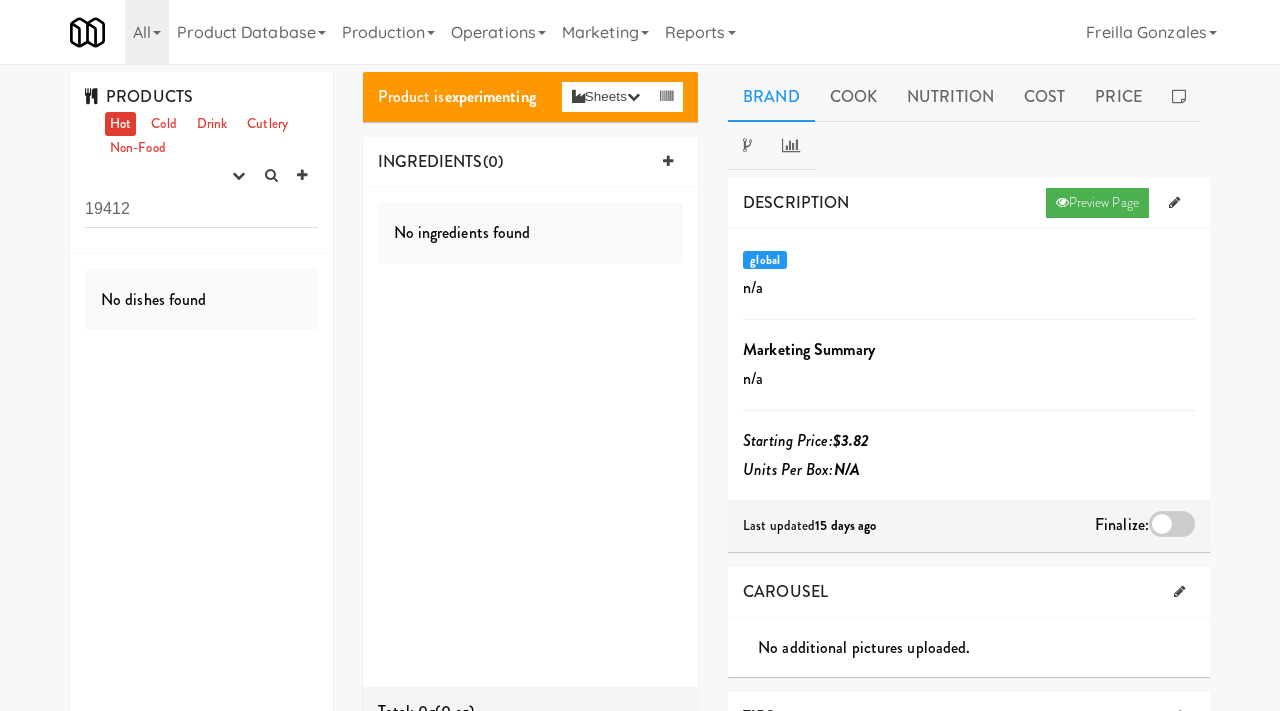 scroll, scrollTop: 0, scrollLeft: 0, axis: both 